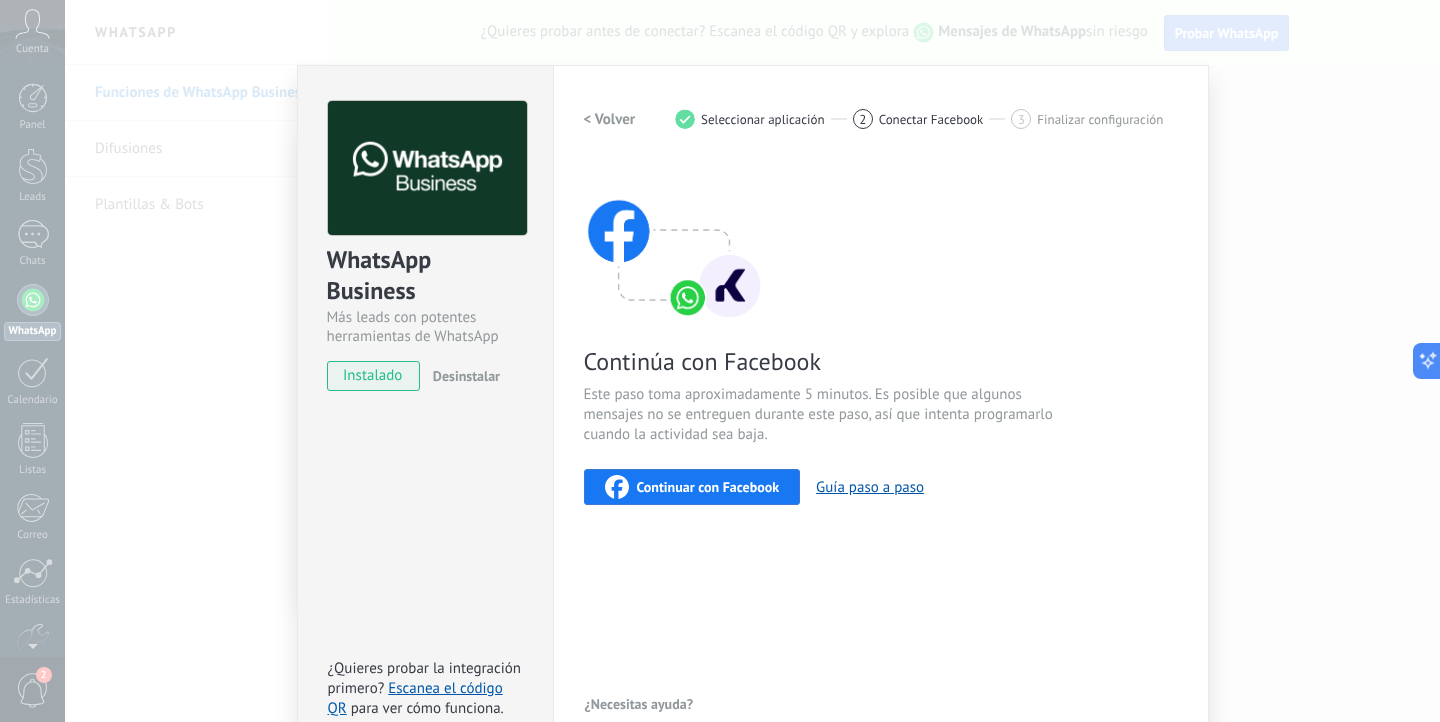 scroll, scrollTop: 0, scrollLeft: 0, axis: both 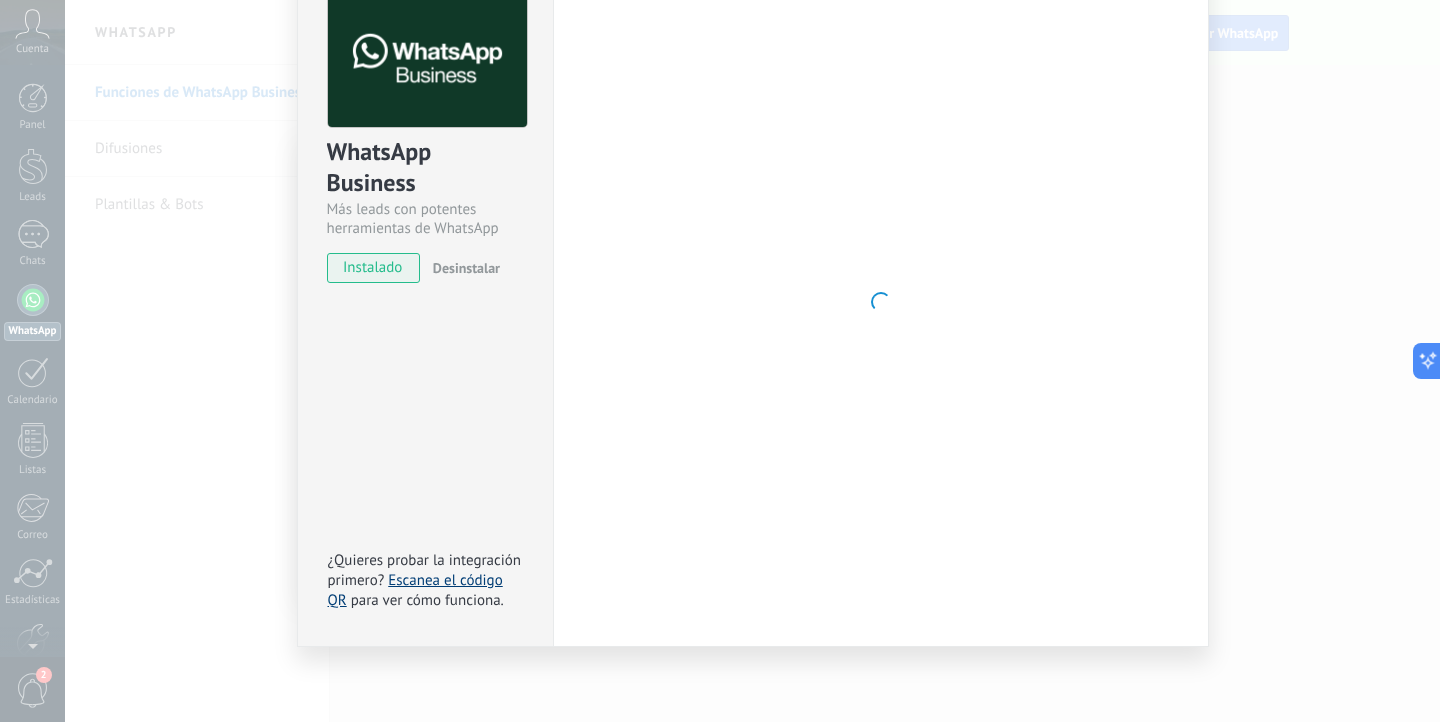 click on "Escanea el código QR" at bounding box center (415, 590) 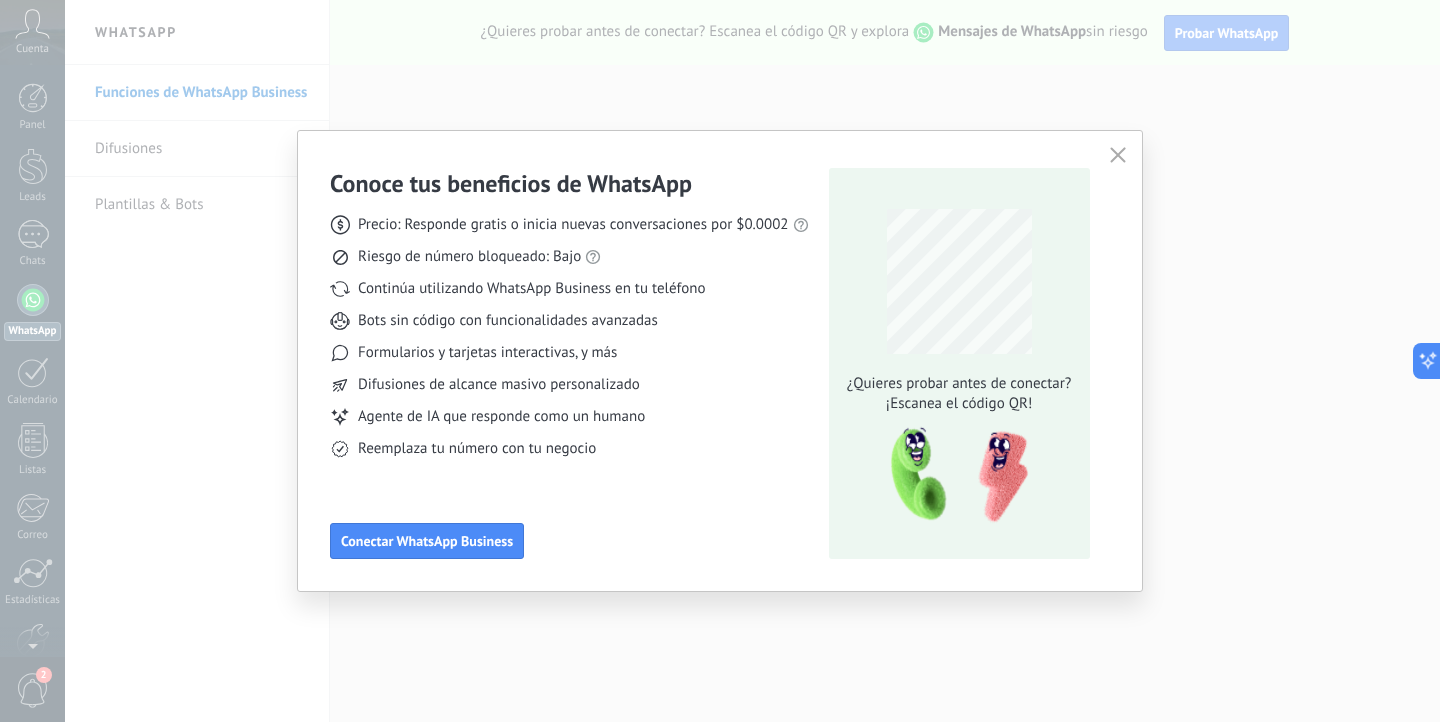 scroll, scrollTop: 0, scrollLeft: 0, axis: both 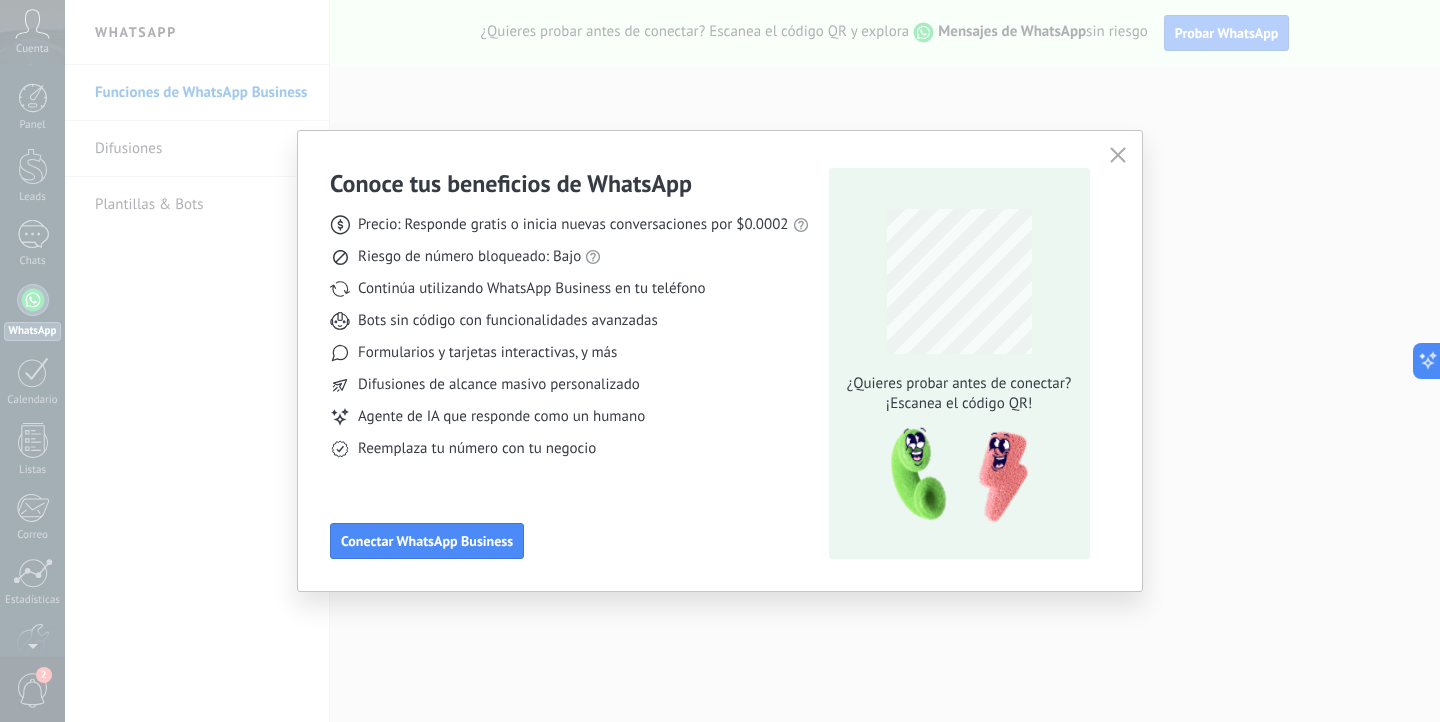 click at bounding box center [1118, 155] 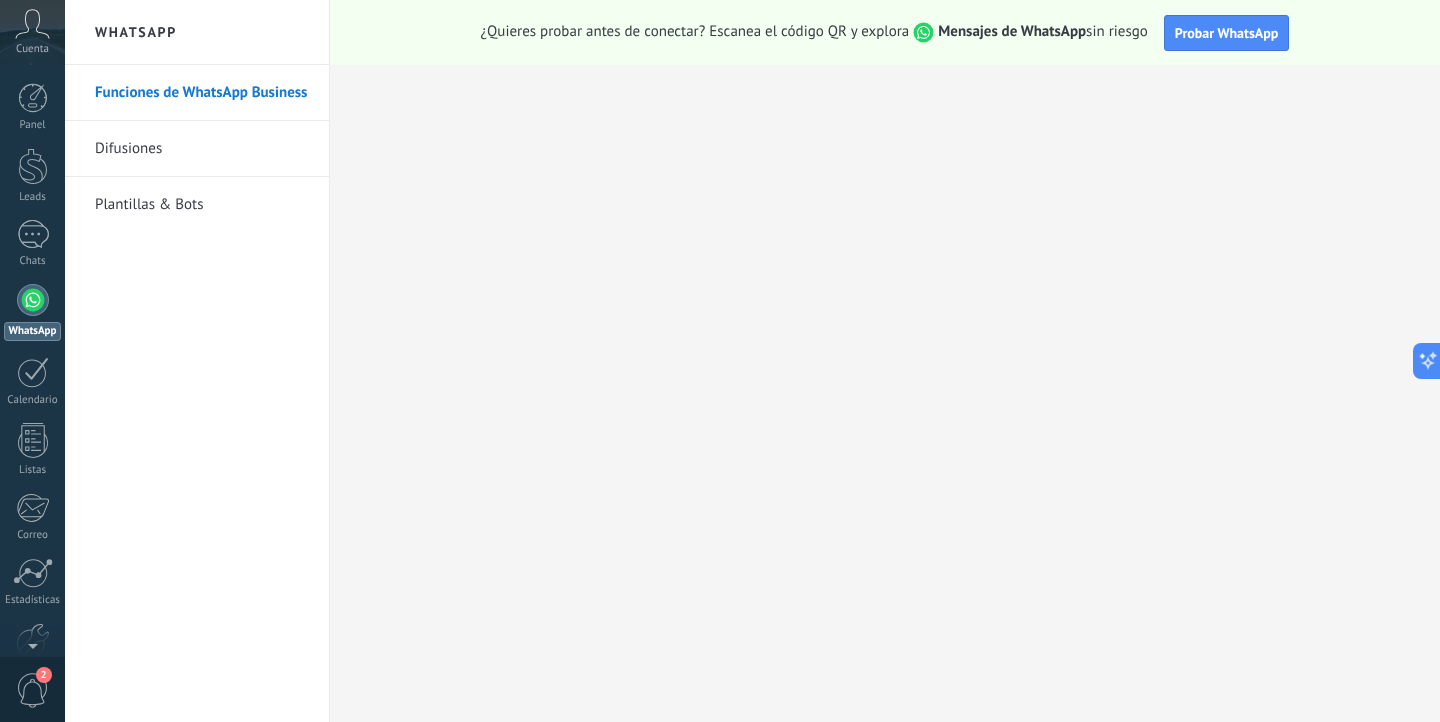 scroll, scrollTop: 110, scrollLeft: 0, axis: vertical 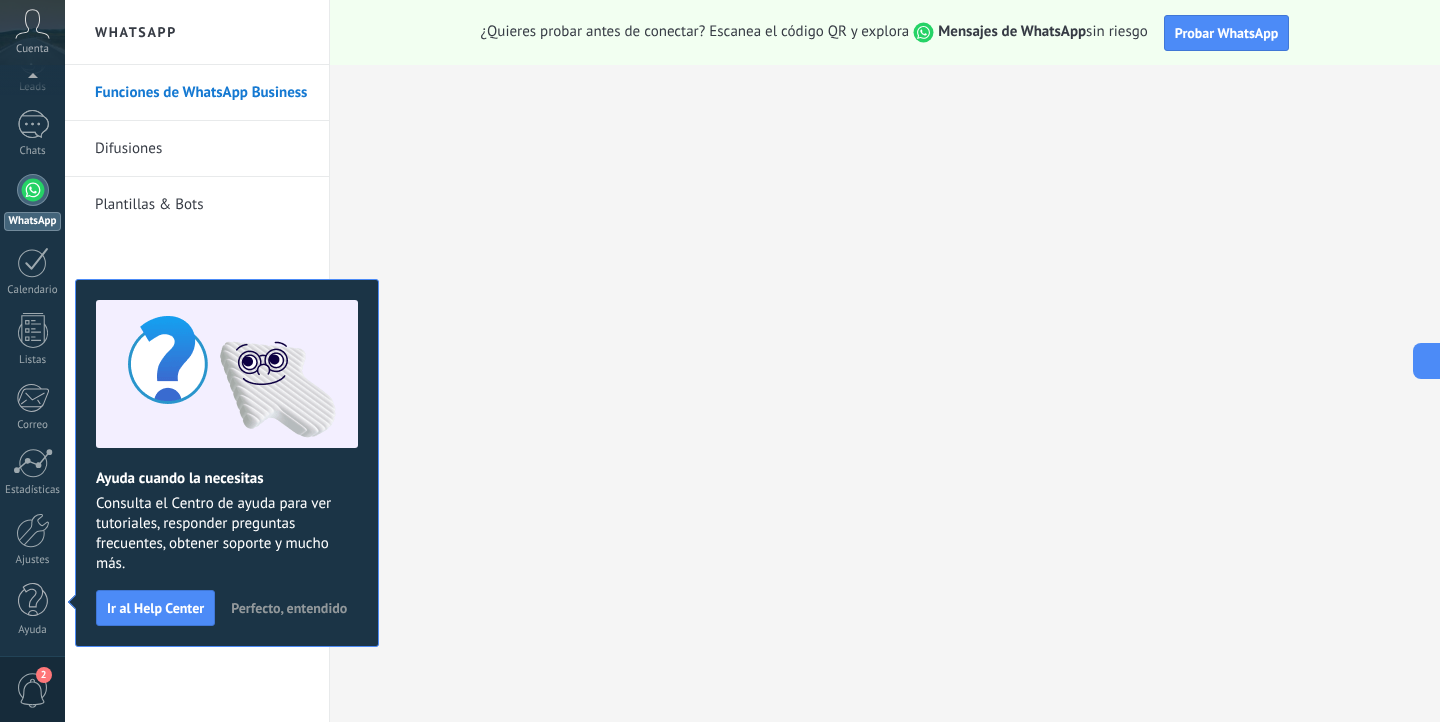 click at bounding box center [32, 24] 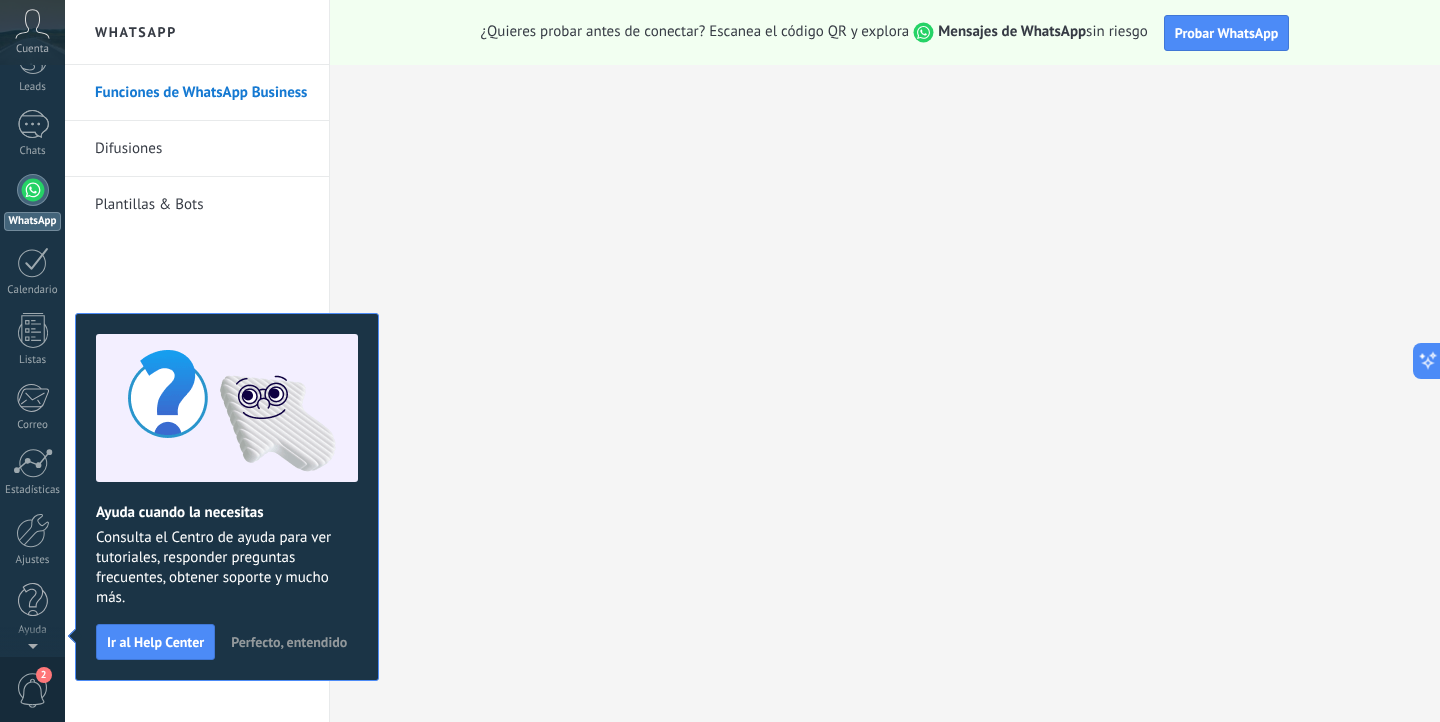 scroll, scrollTop: 0, scrollLeft: 0, axis: both 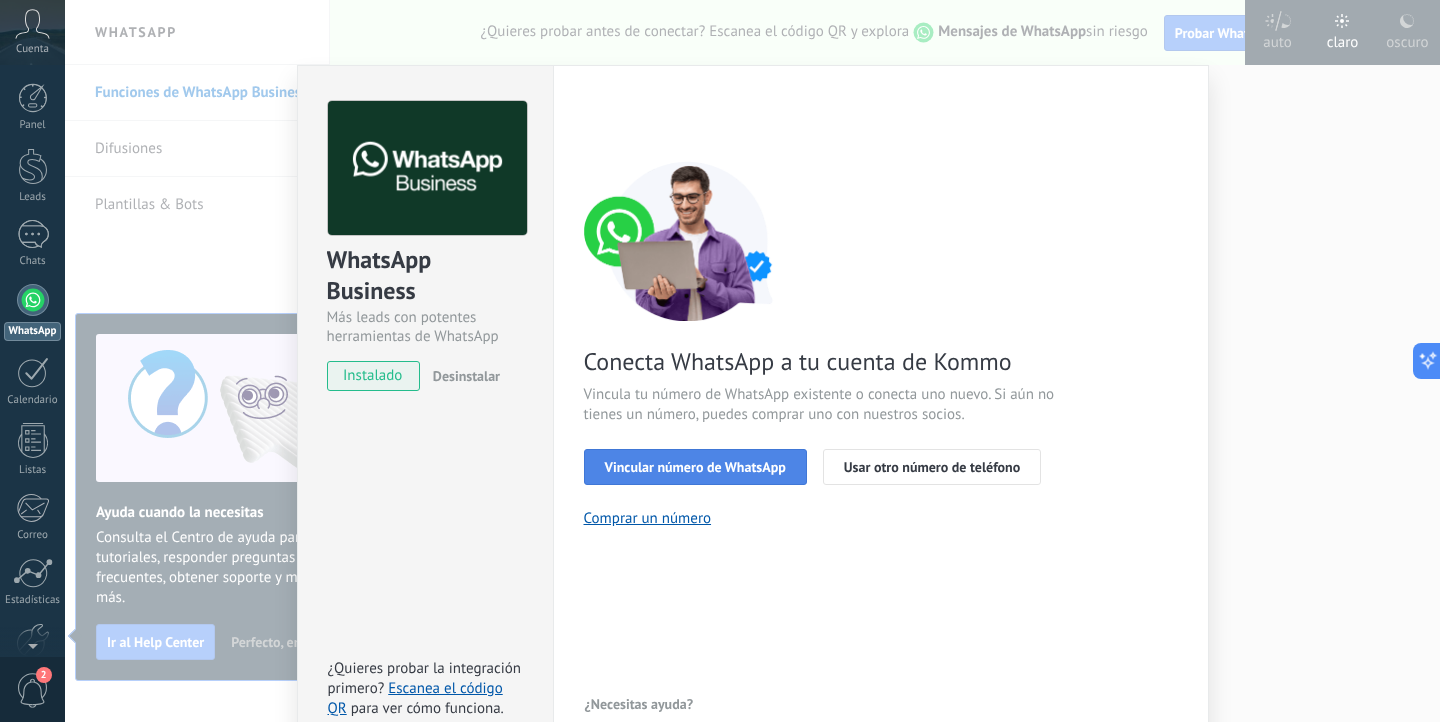 click on "Vincular número de WhatsApp" at bounding box center (695, 467) 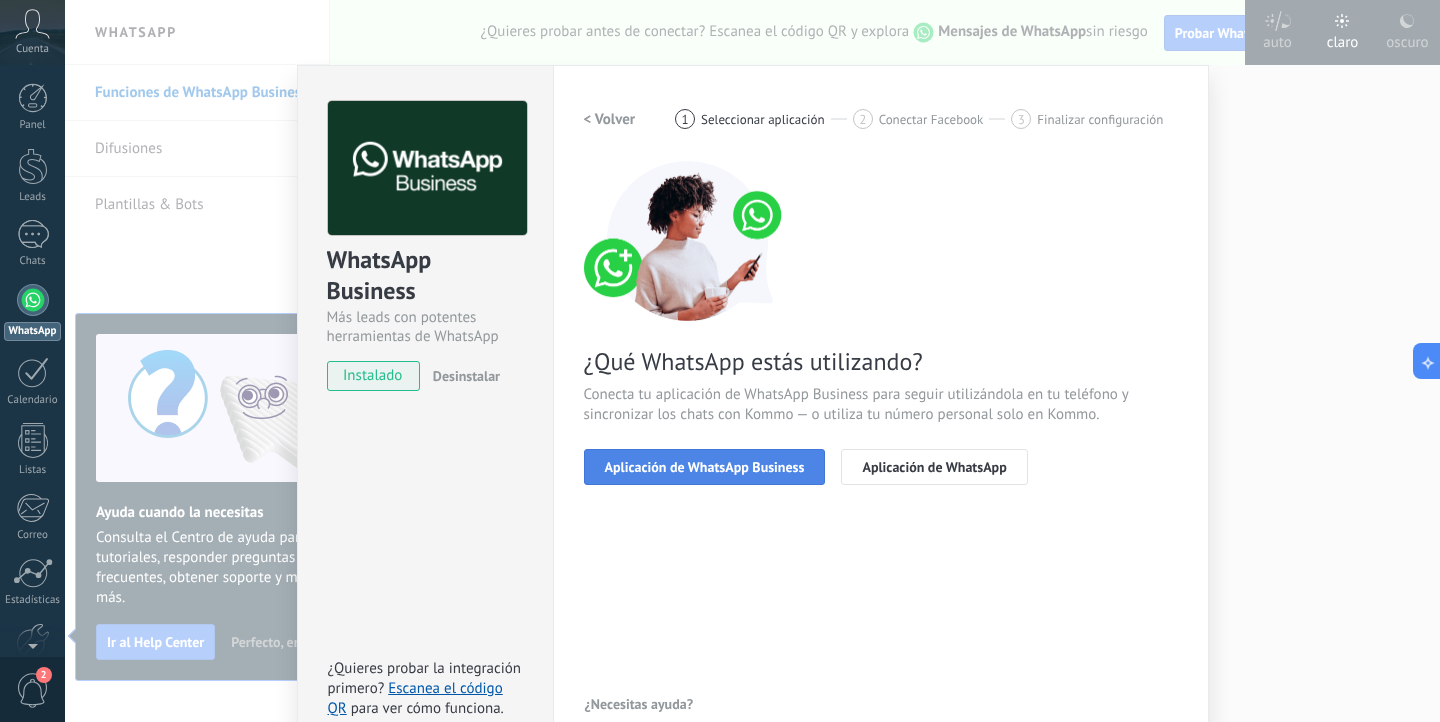 click on "Aplicación de WhatsApp Business" at bounding box center (705, 467) 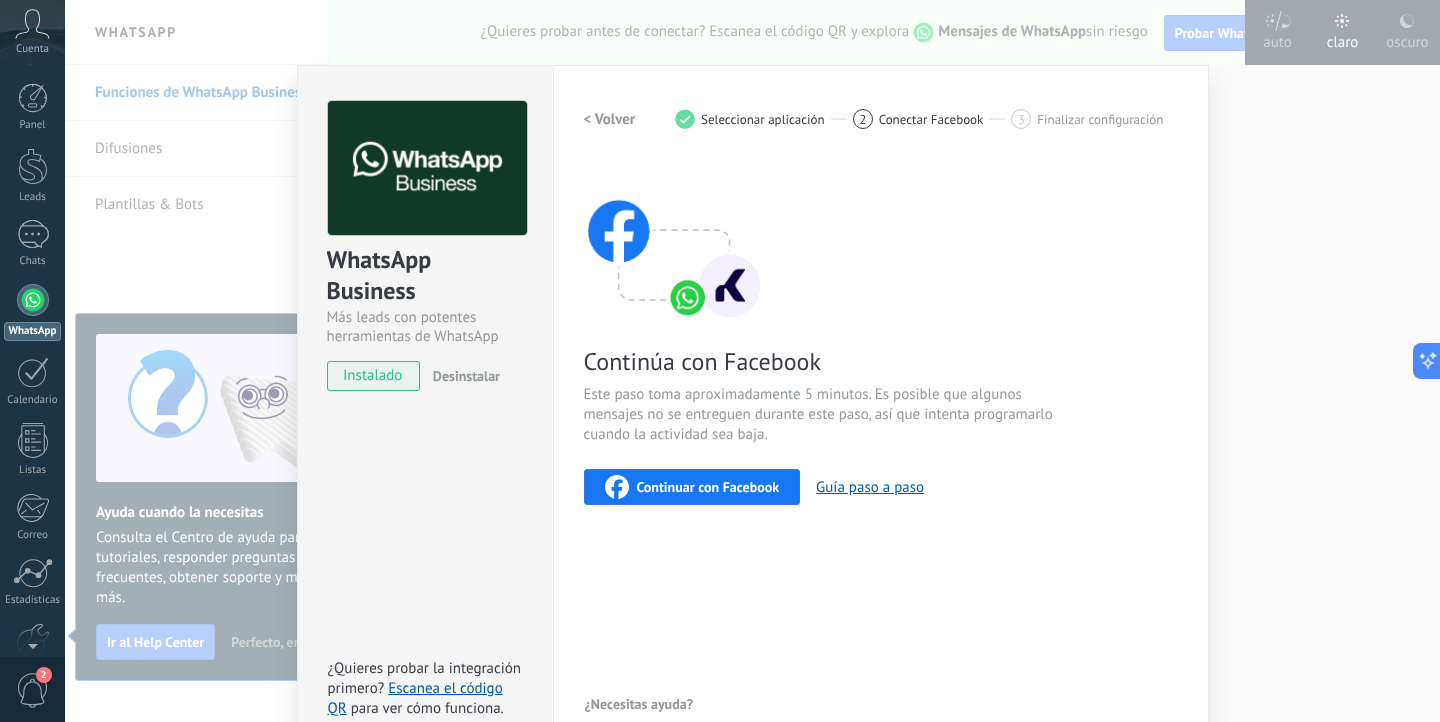 click on "Continuar con Facebook" at bounding box center [708, 487] 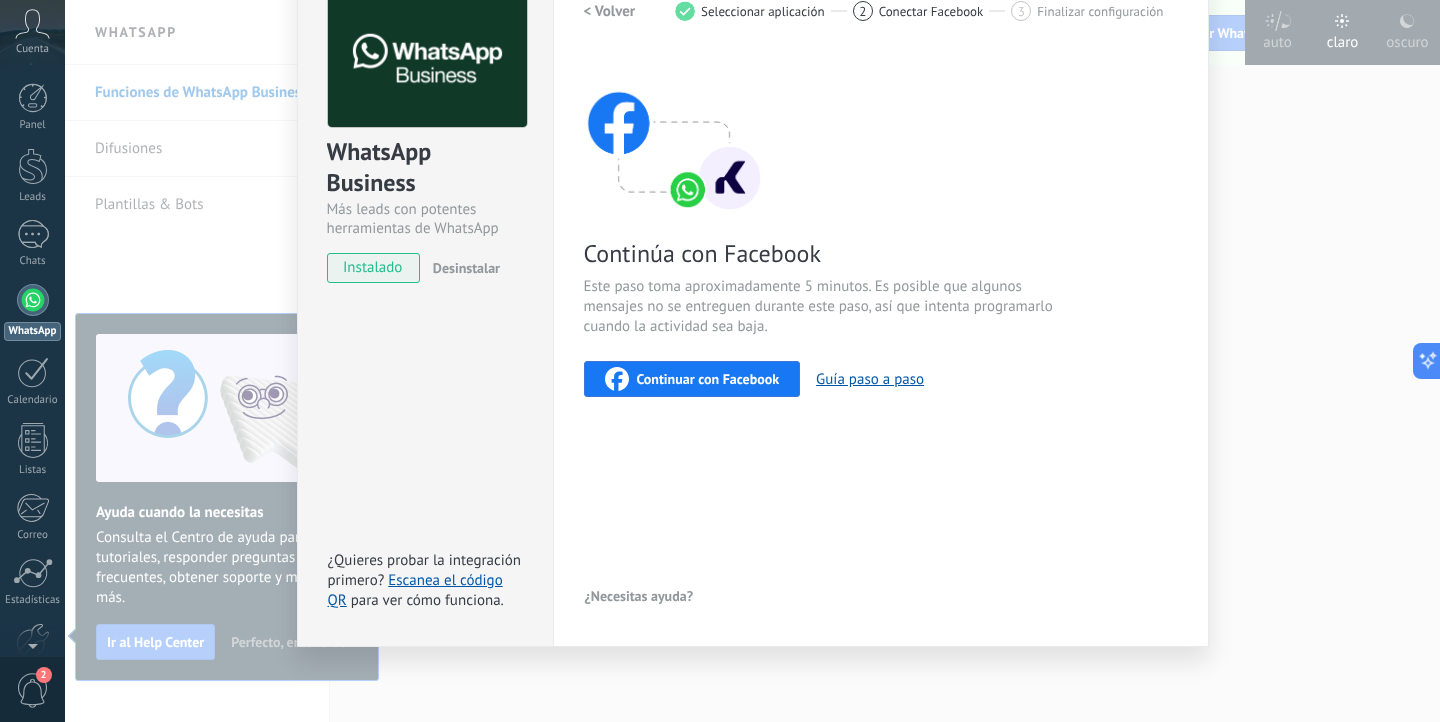 scroll, scrollTop: 0, scrollLeft: 0, axis: both 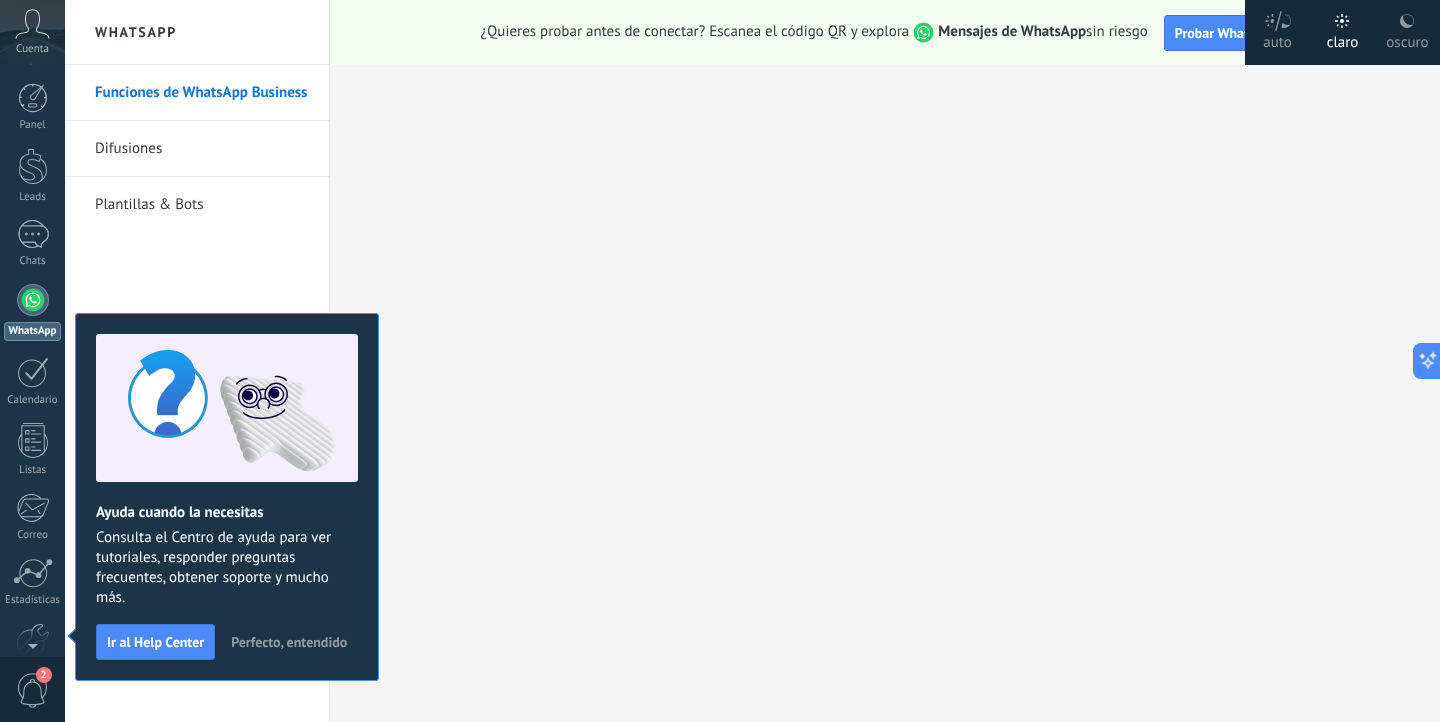 click at bounding box center [33, 300] 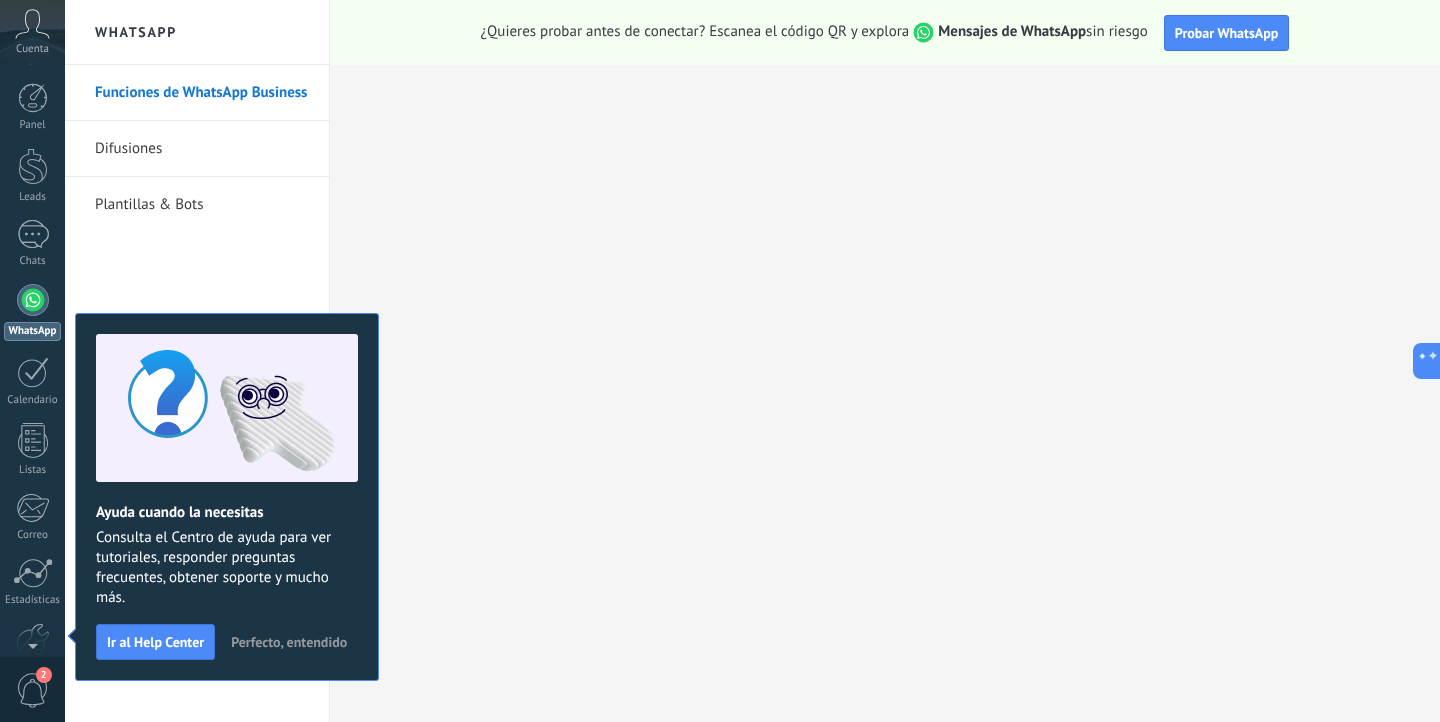 click on "Perfecto, entendido" at bounding box center [289, 642] 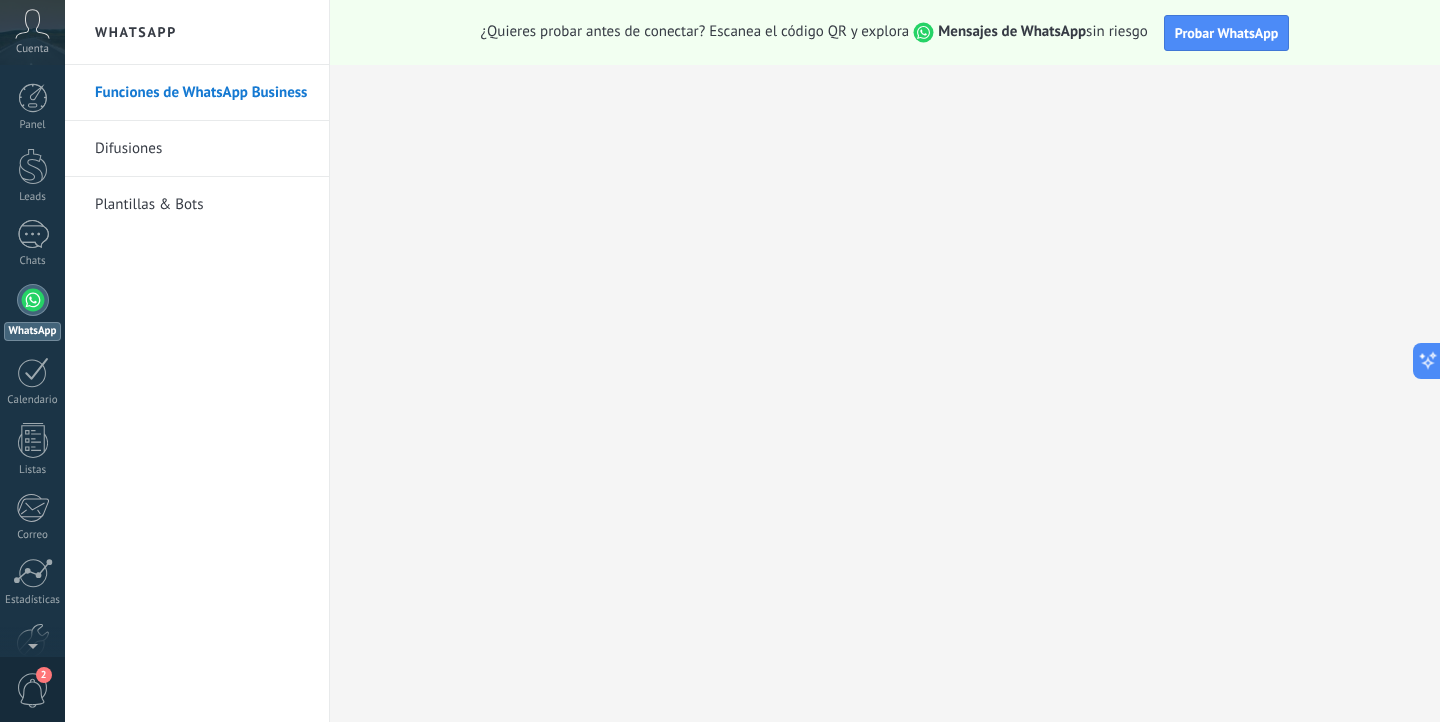 click on "Difusiones" at bounding box center (202, 149) 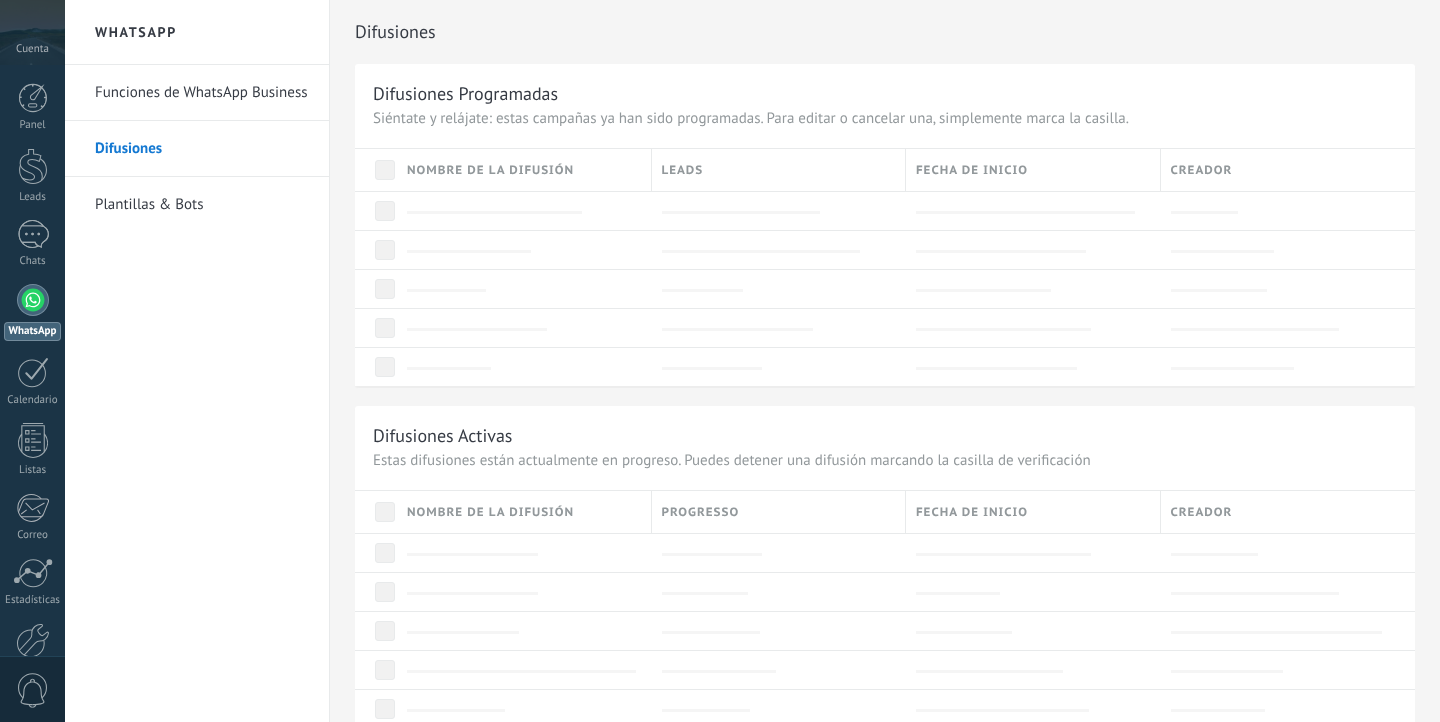 scroll, scrollTop: 0, scrollLeft: 0, axis: both 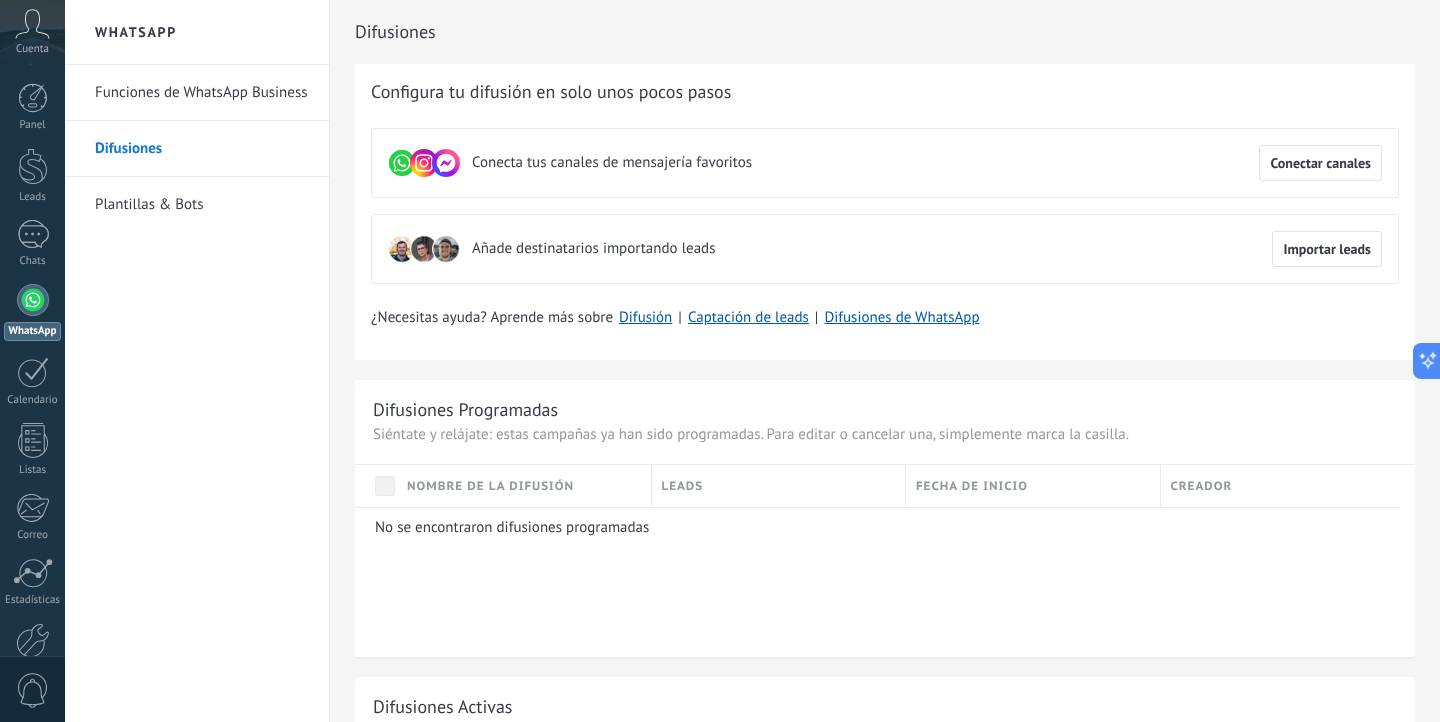 click on "Plantillas & Bots" at bounding box center [202, 205] 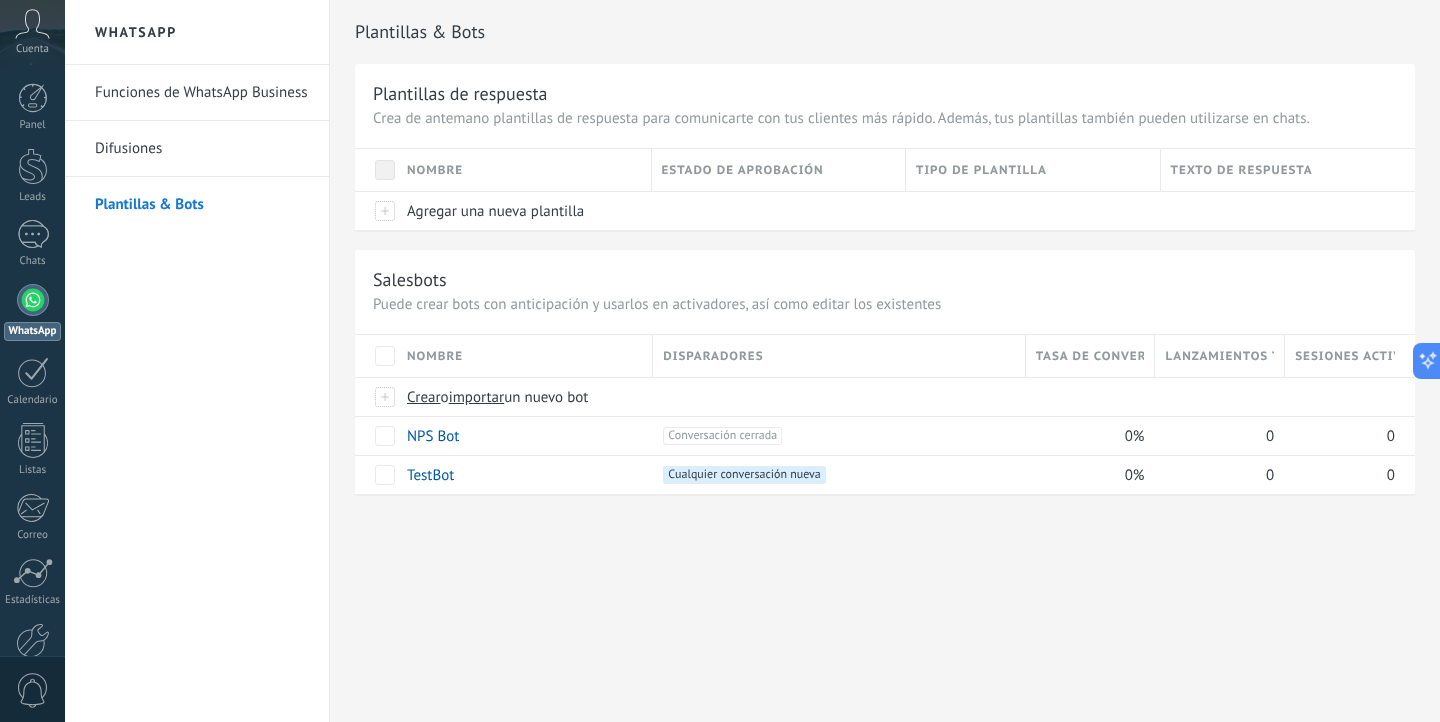 click on "Difusiones" at bounding box center [202, 149] 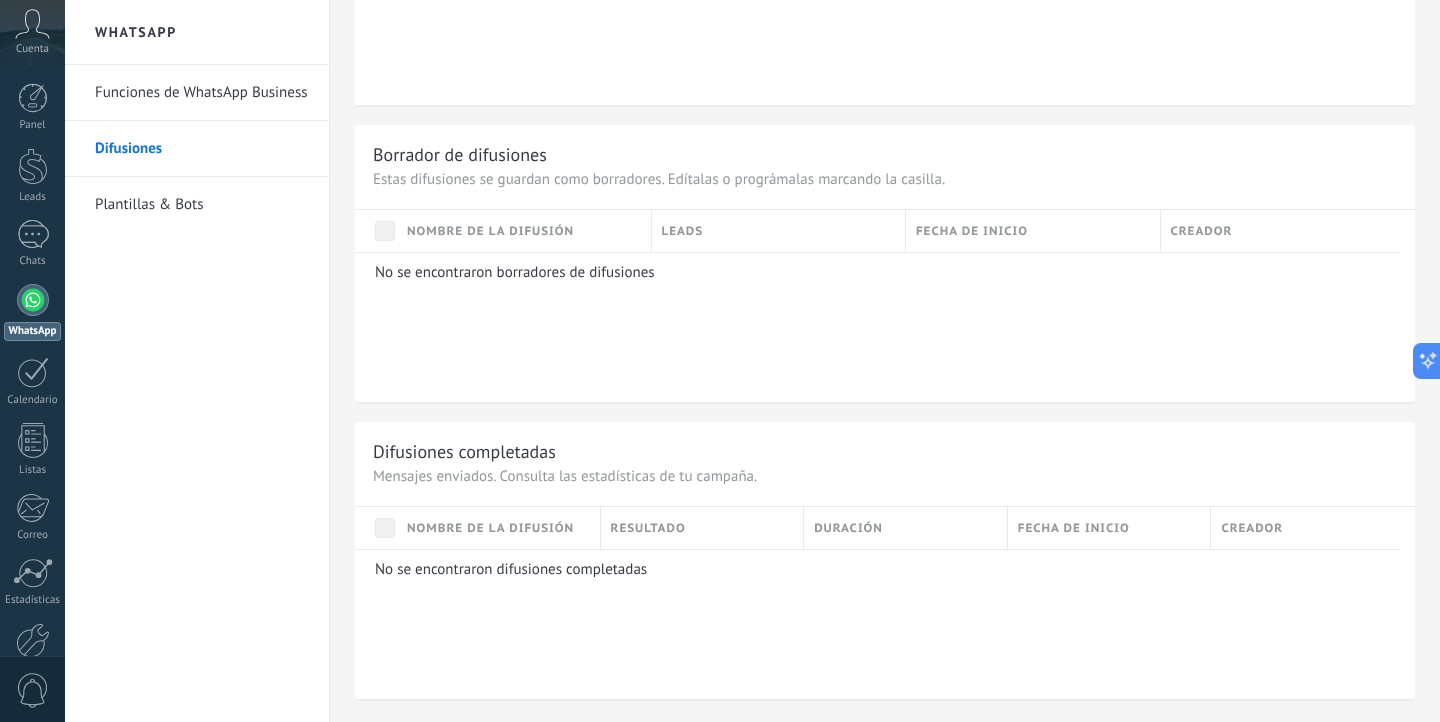 scroll, scrollTop: 0, scrollLeft: 0, axis: both 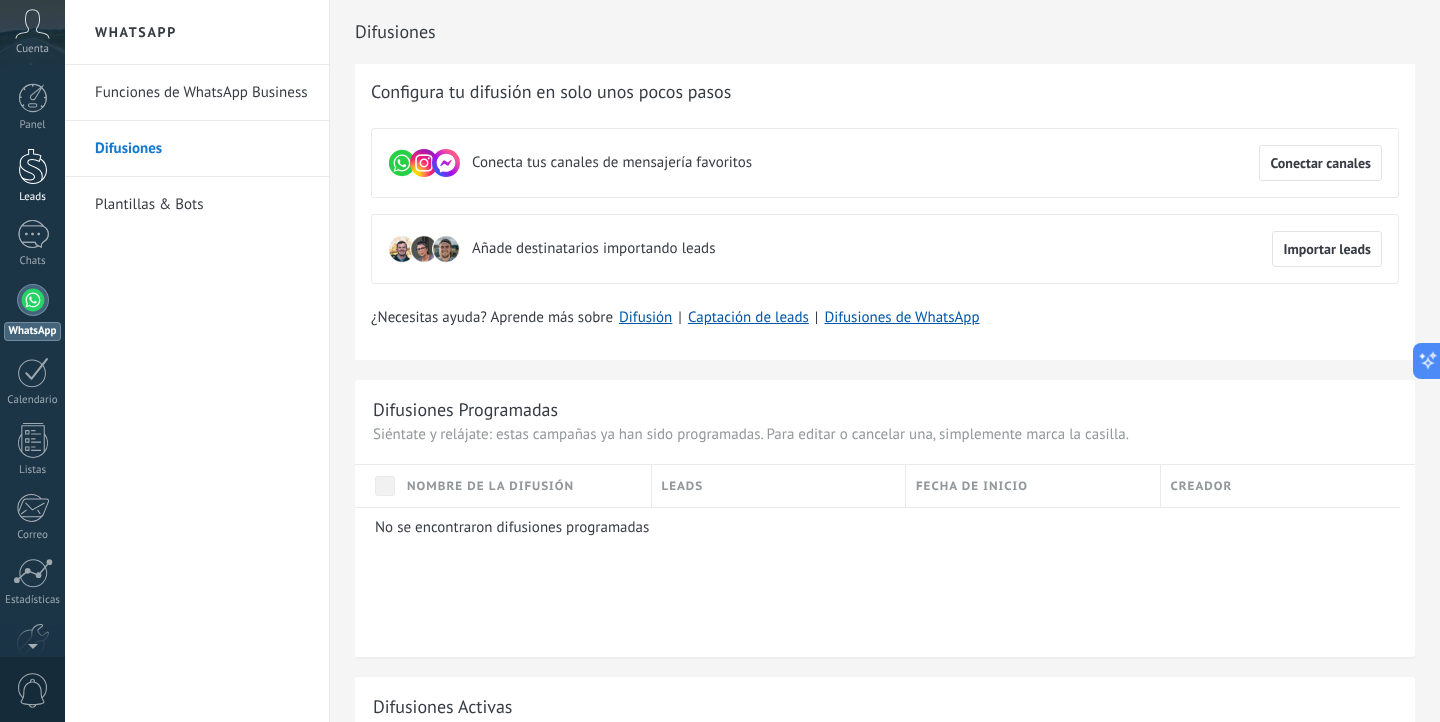 click at bounding box center (33, 166) 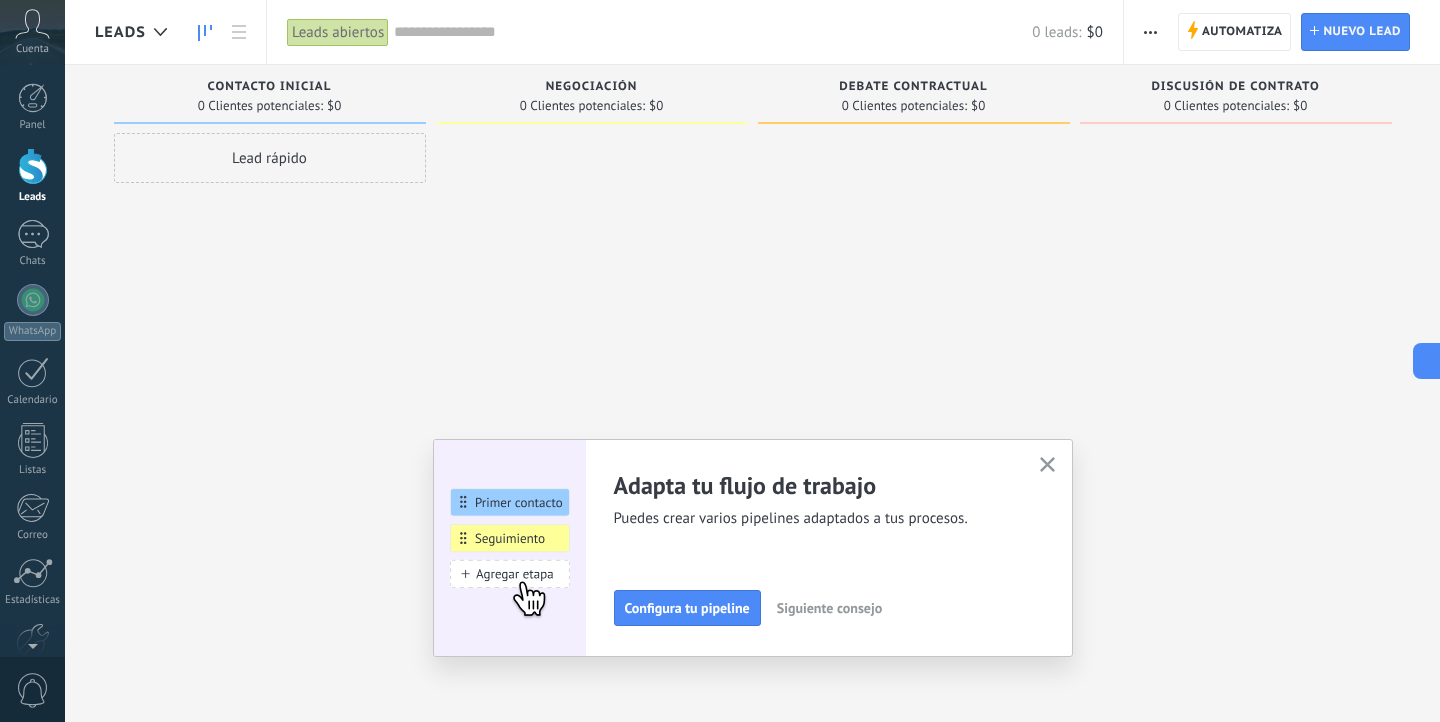 click on "0  Clientes potenciales:" at bounding box center (582, 106) 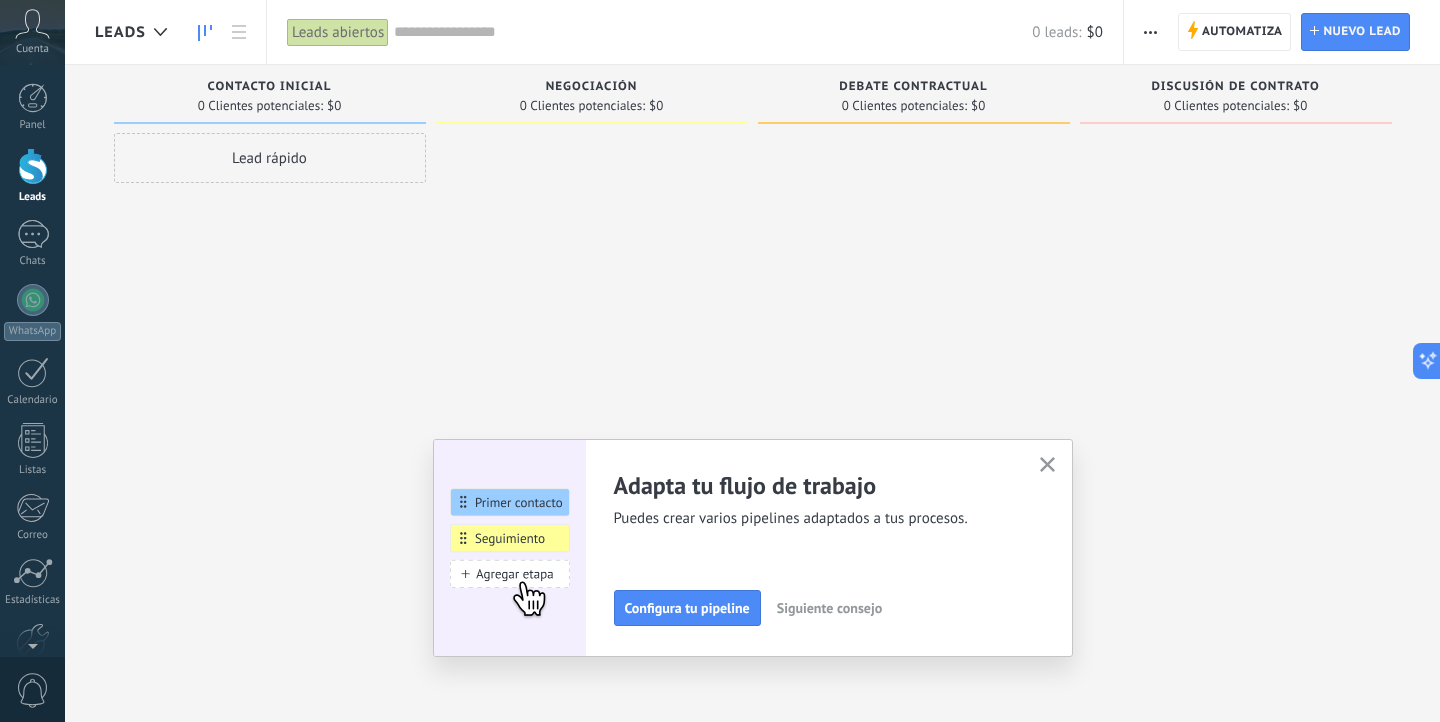 click on "Negociación" at bounding box center [592, 87] 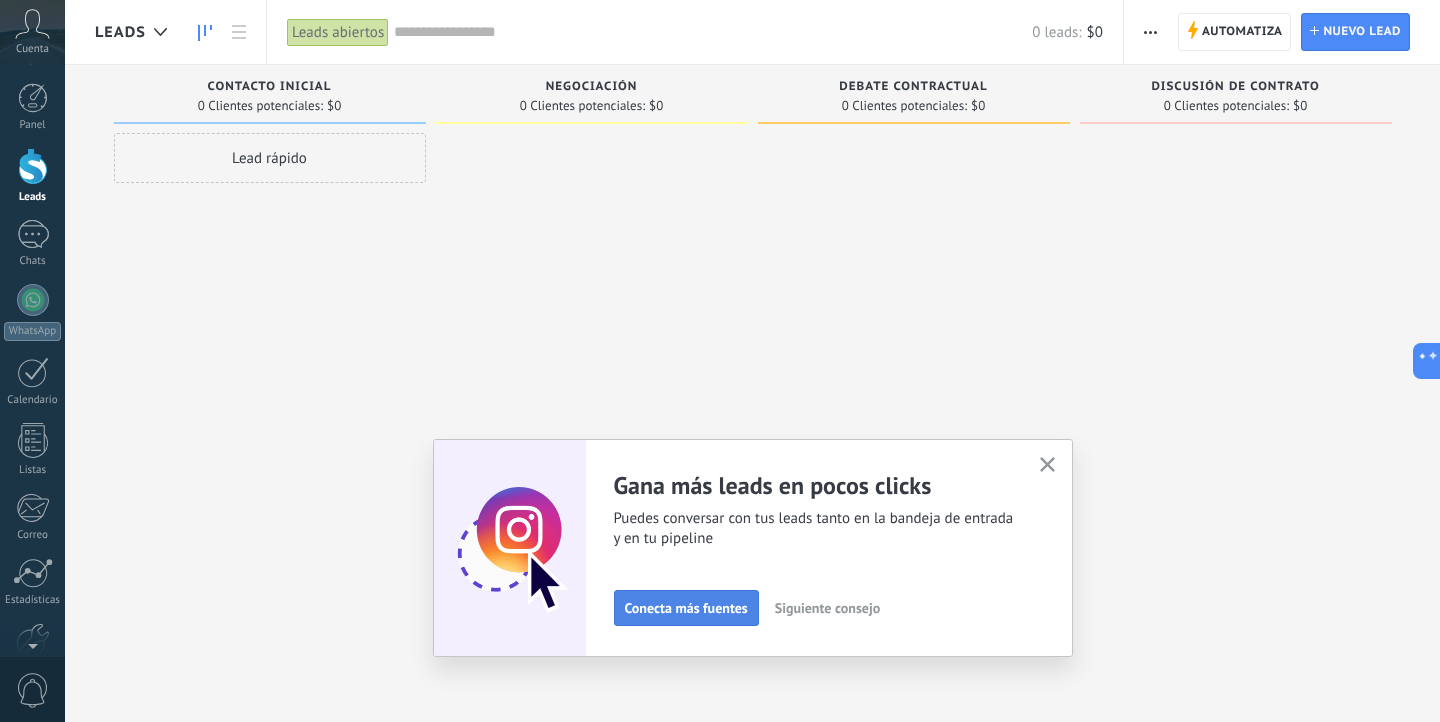click on "Conecta más fuentes" at bounding box center [686, 608] 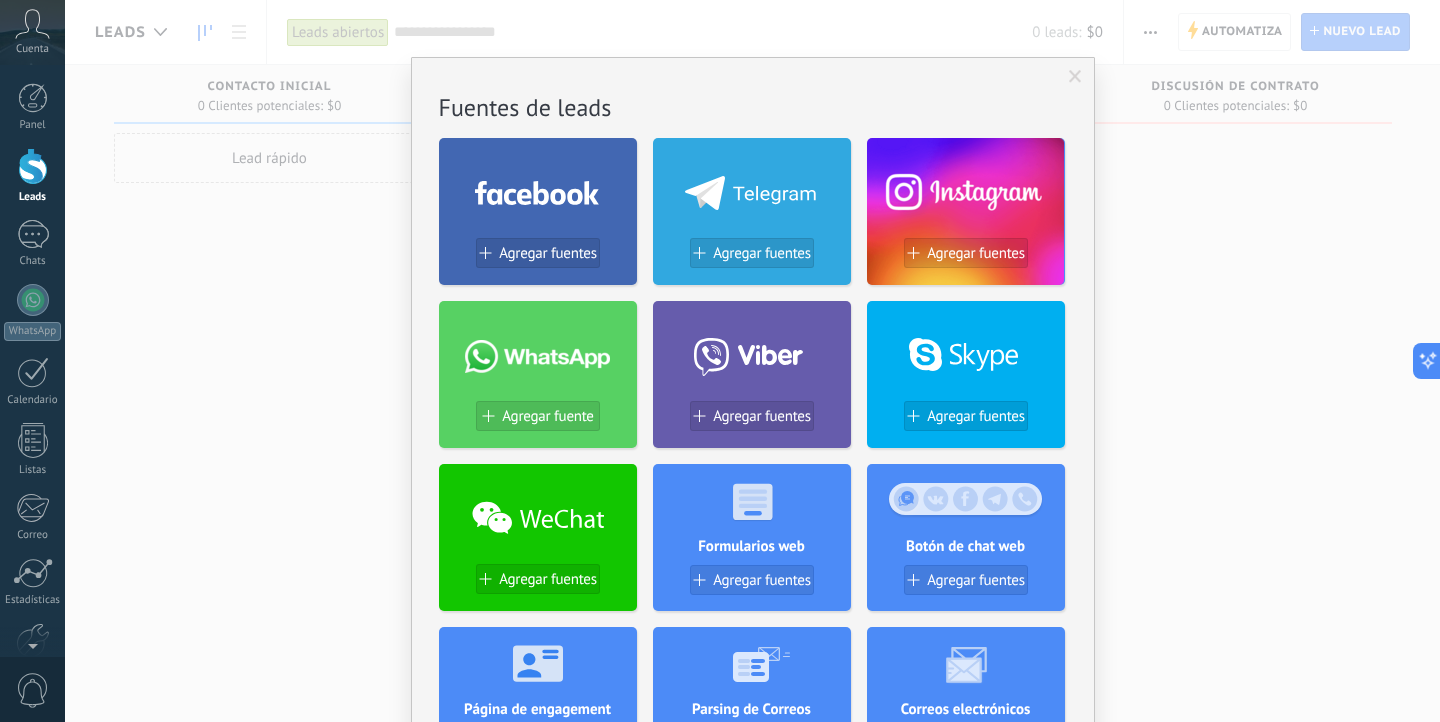 scroll, scrollTop: 0, scrollLeft: 0, axis: both 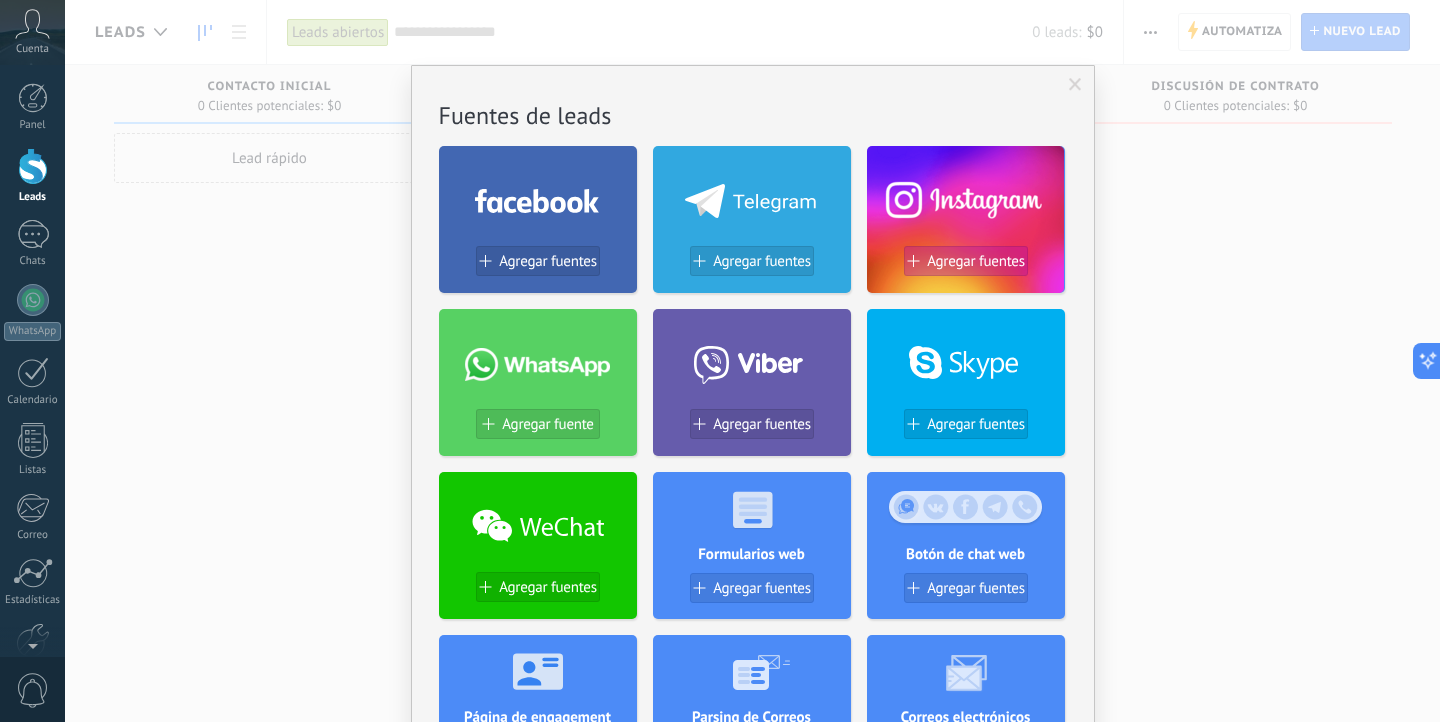 click on "Agregar fuentes" at bounding box center (976, 261) 